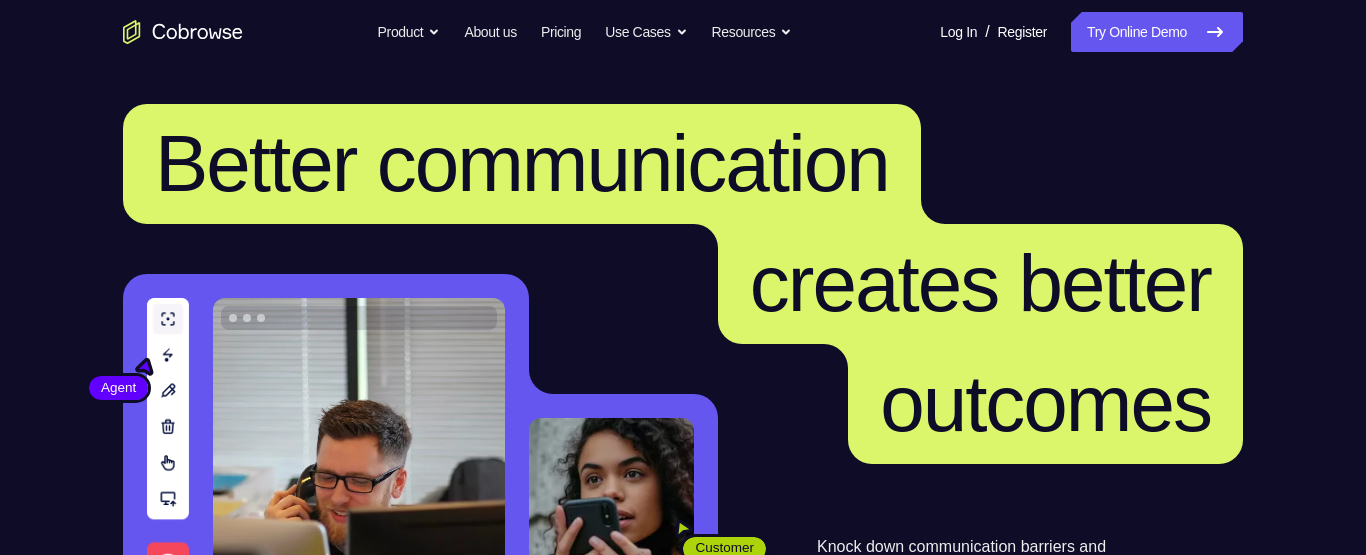 scroll, scrollTop: 0, scrollLeft: 0, axis: both 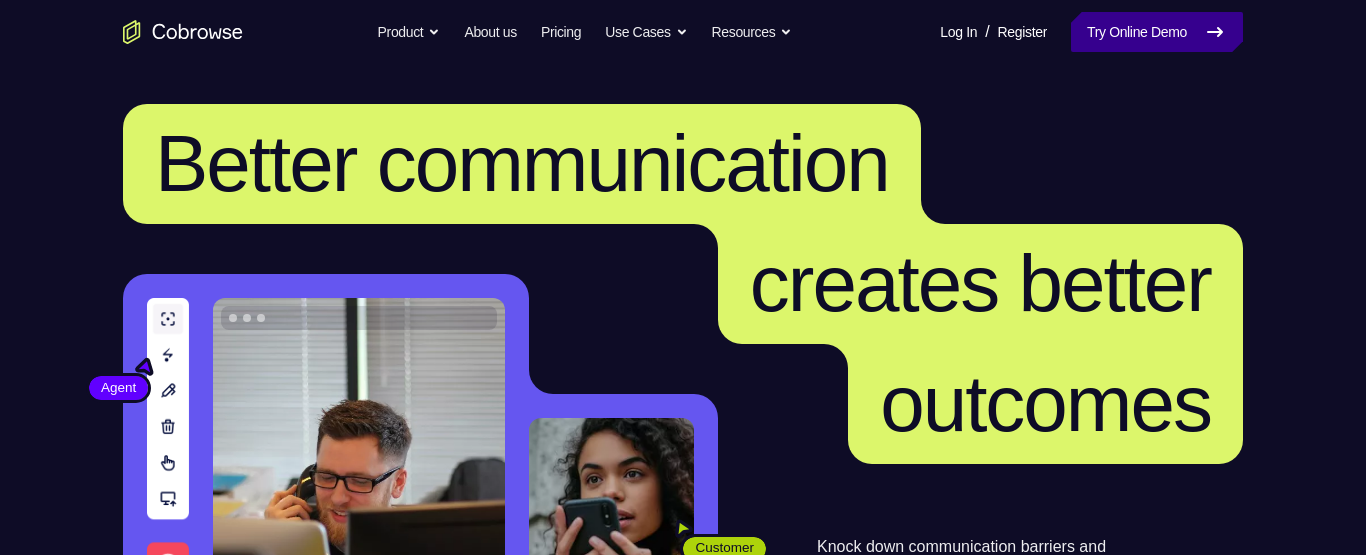 click on "Try Online Demo" at bounding box center (1157, 32) 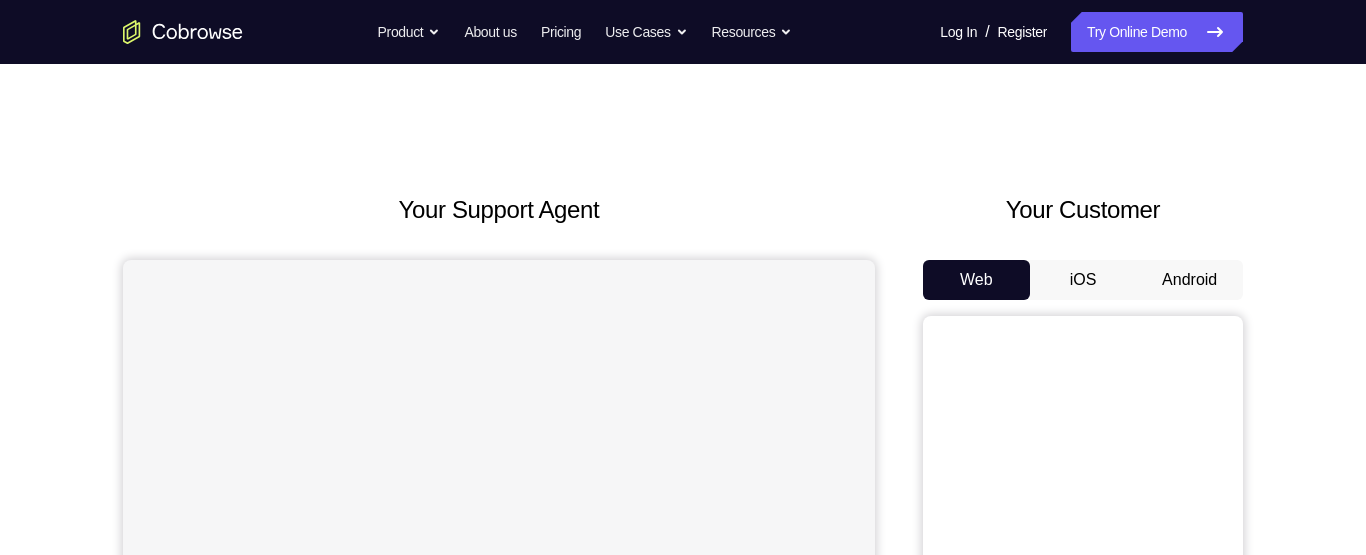 scroll, scrollTop: 0, scrollLeft: 0, axis: both 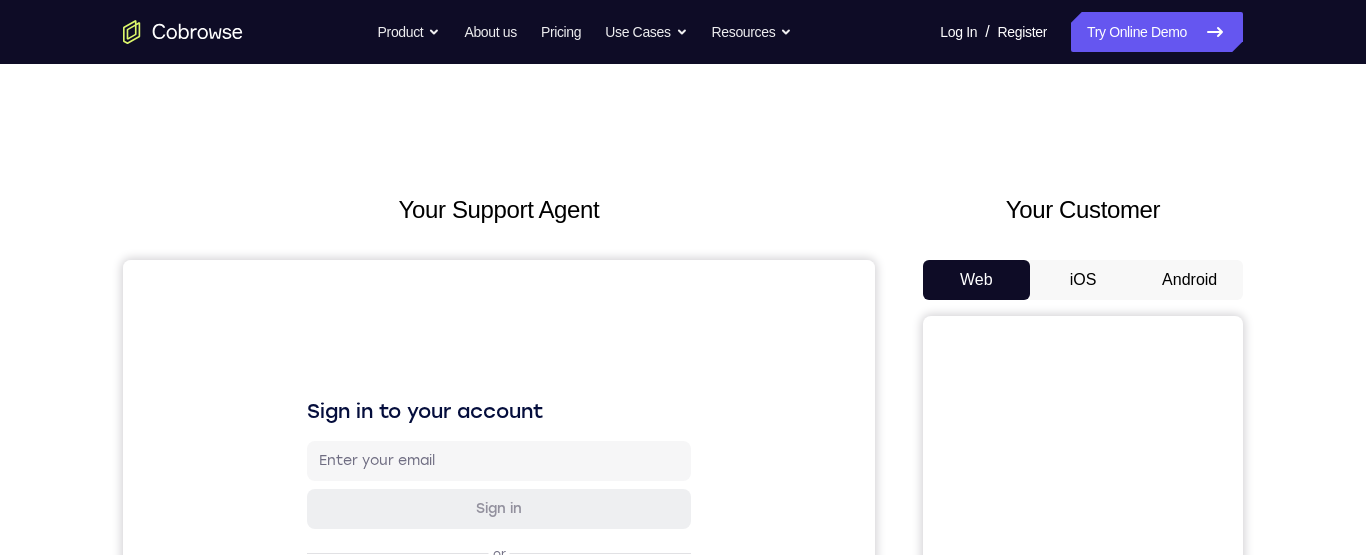click on "Android" at bounding box center (1189, 280) 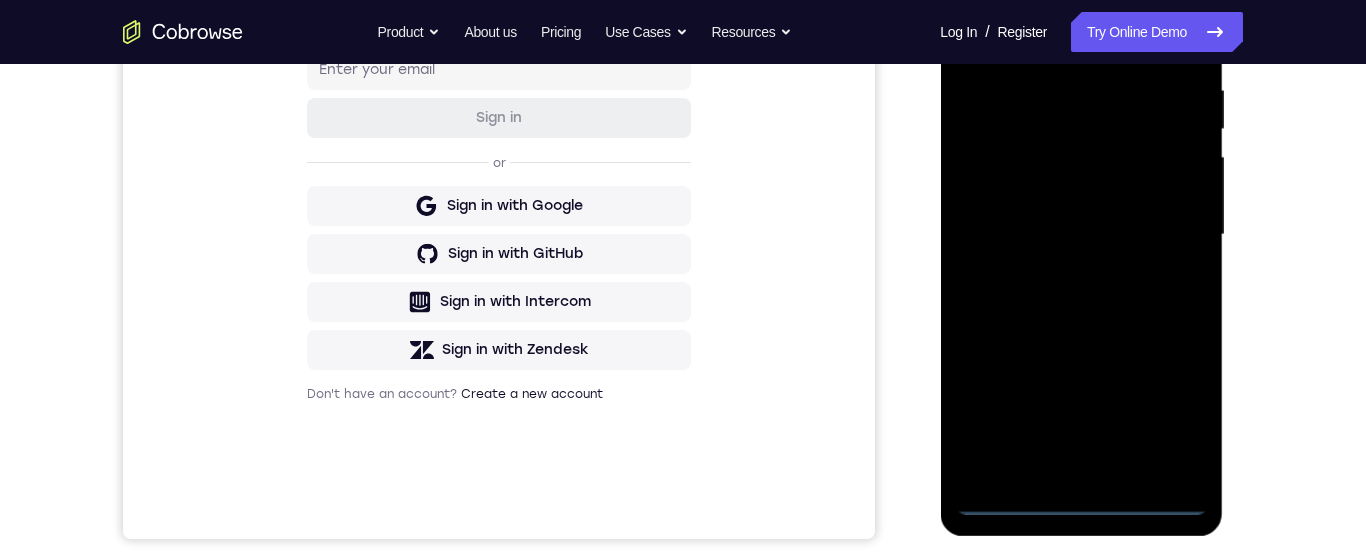 scroll, scrollTop: 393, scrollLeft: 0, axis: vertical 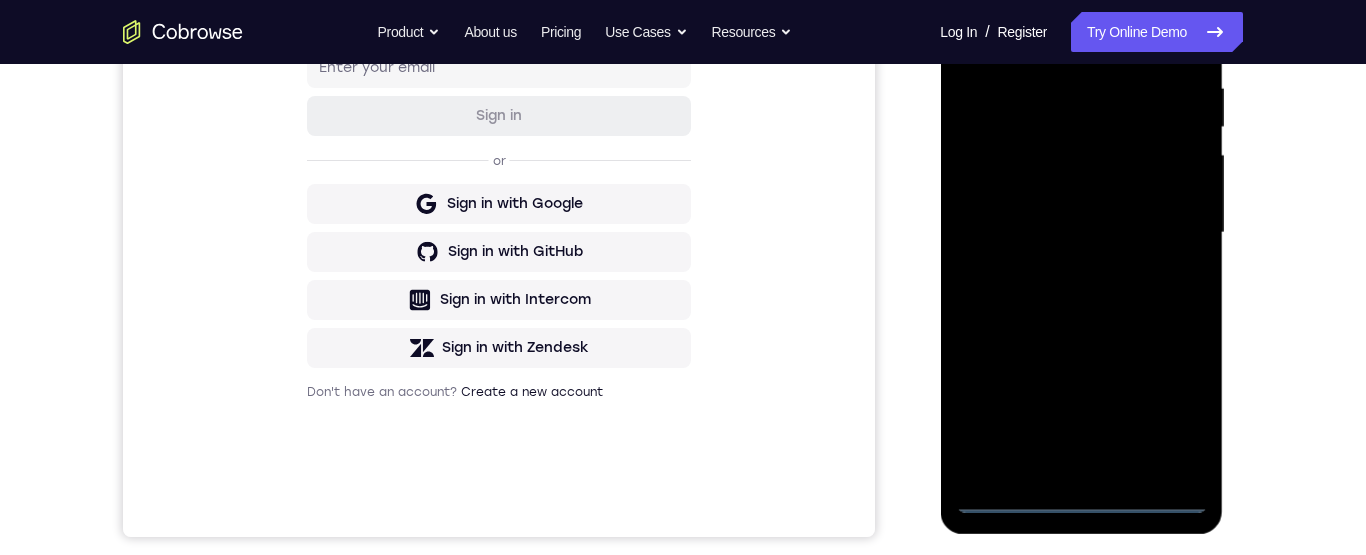 click at bounding box center [1081, 233] 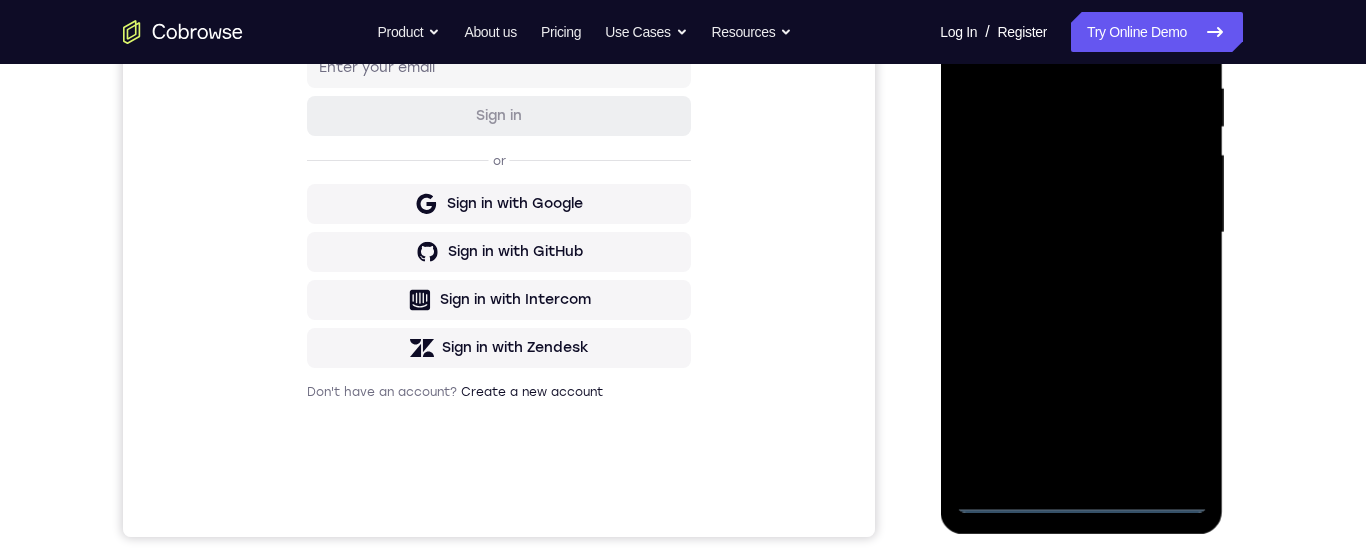 click at bounding box center [1081, 233] 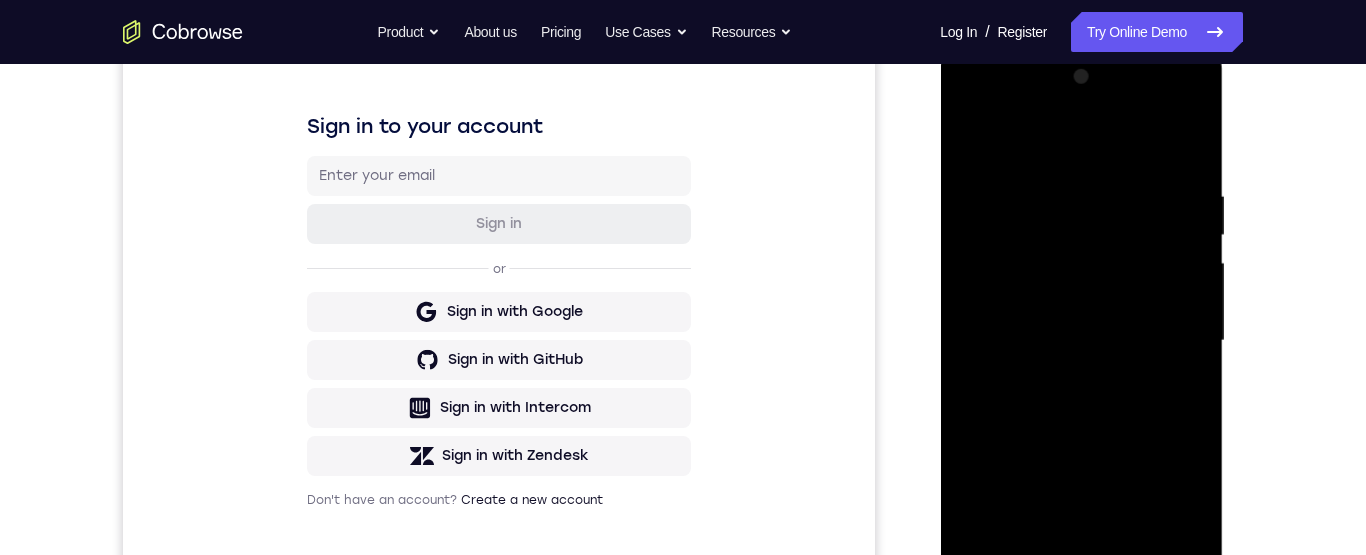 scroll, scrollTop: 280, scrollLeft: 0, axis: vertical 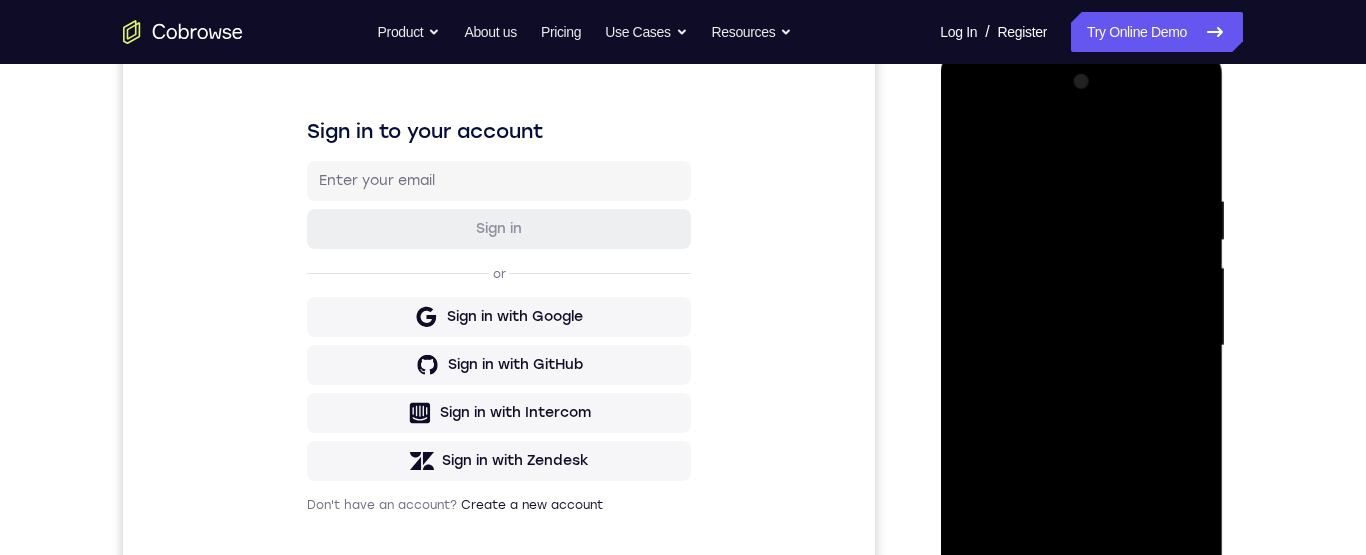 click at bounding box center [1081, 346] 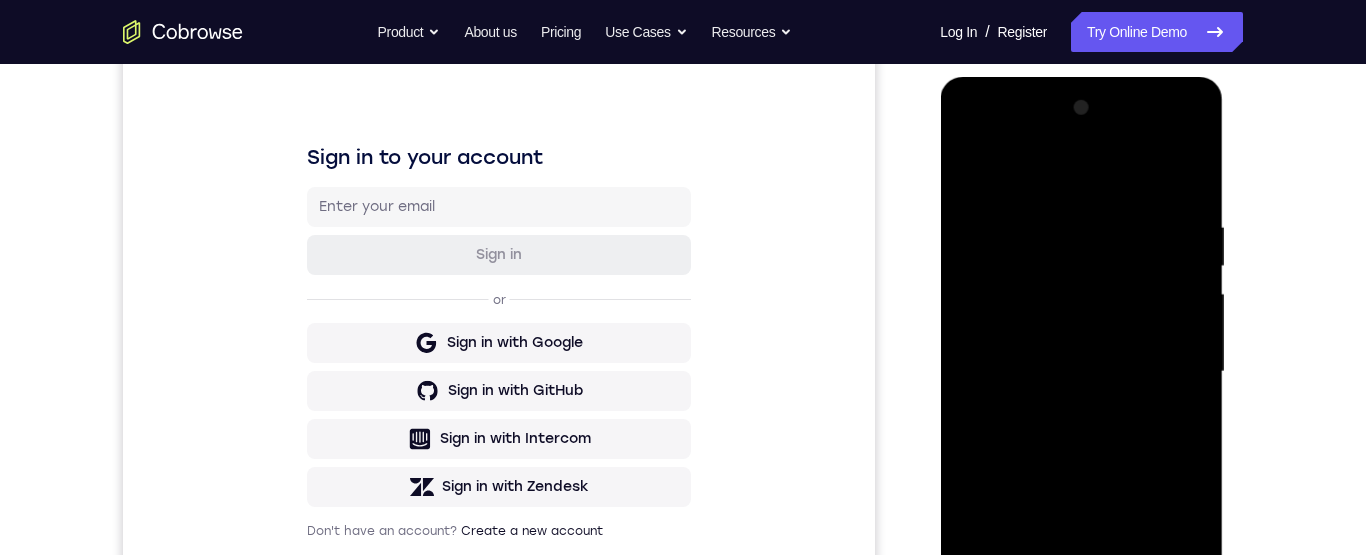 click at bounding box center [1081, 372] 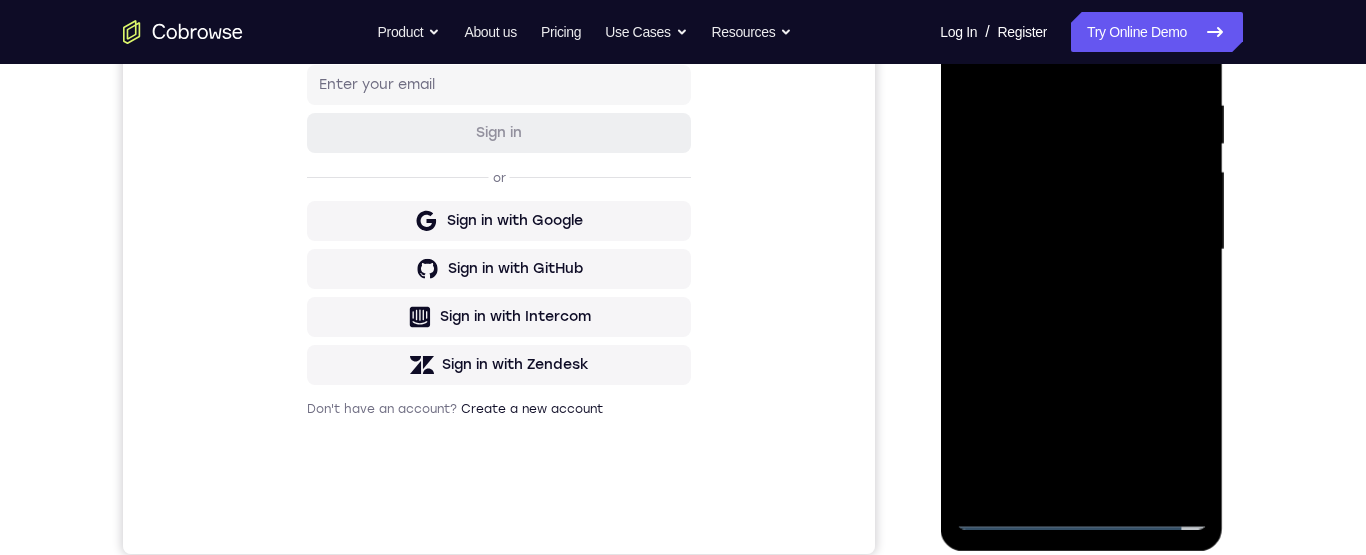 click at bounding box center (1081, 250) 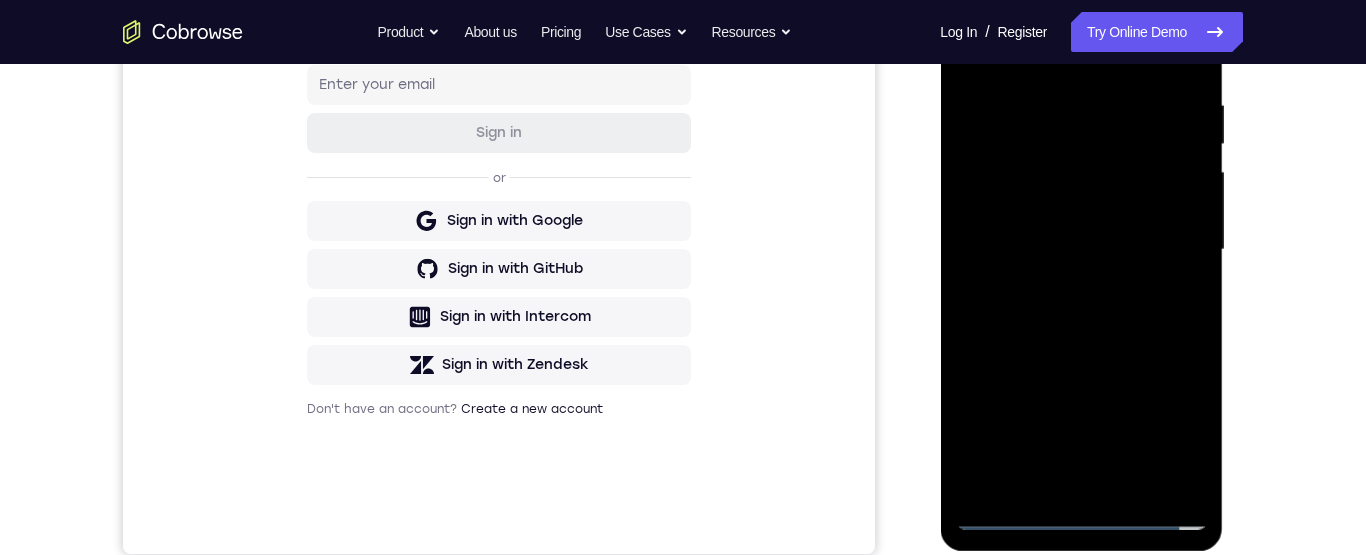 click at bounding box center (1081, 250) 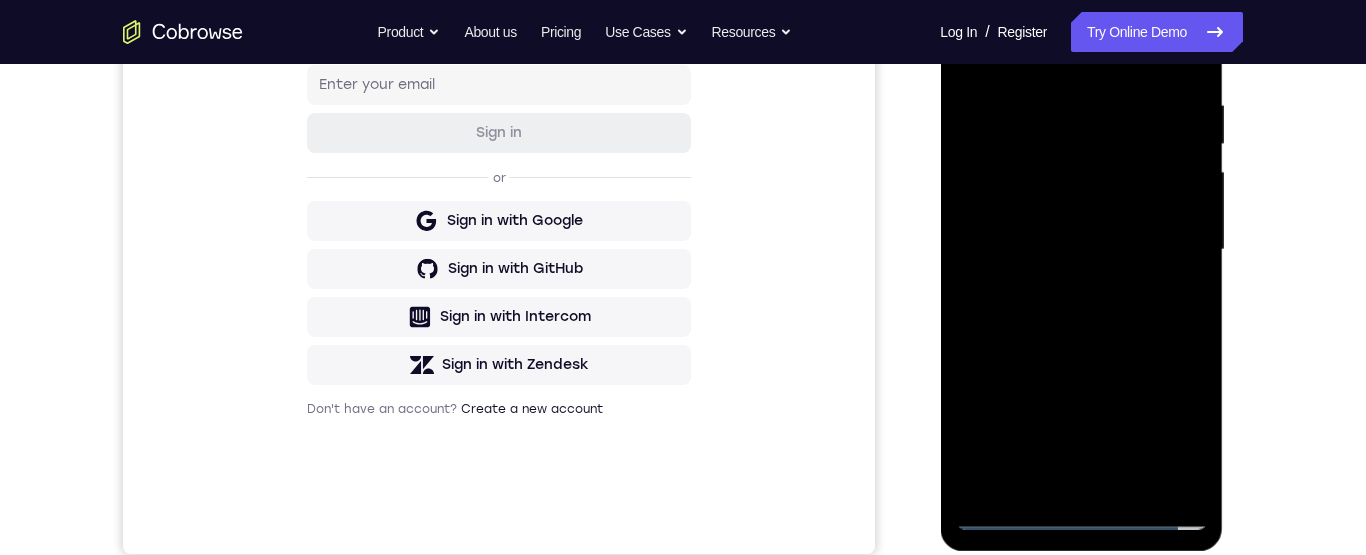 click at bounding box center (1081, 250) 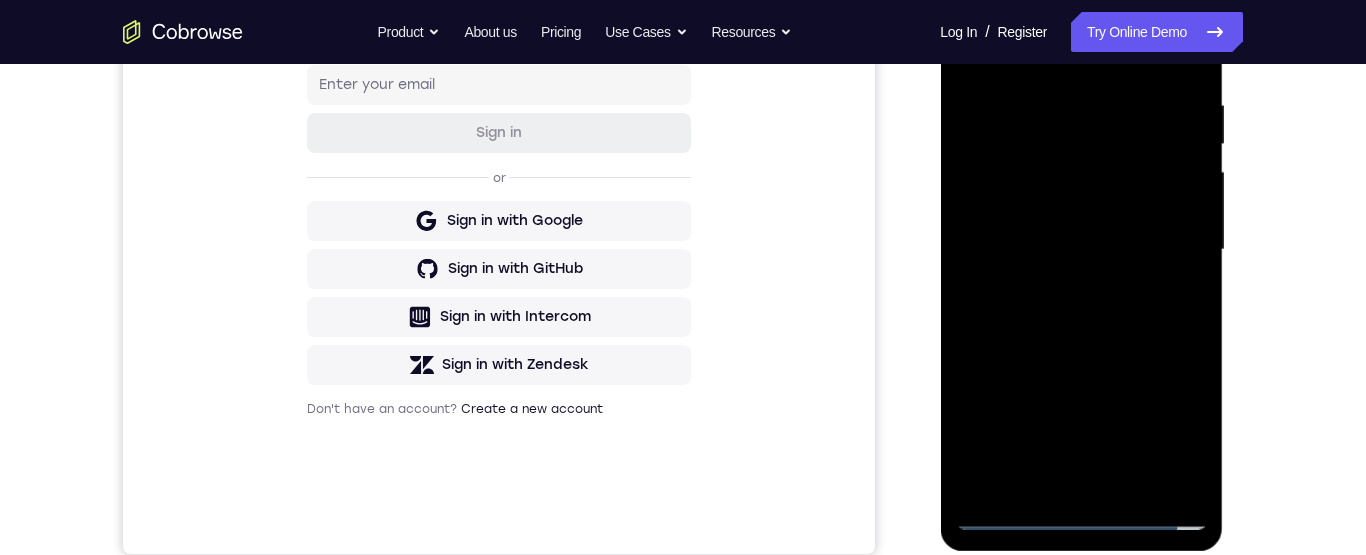 click at bounding box center (1081, 250) 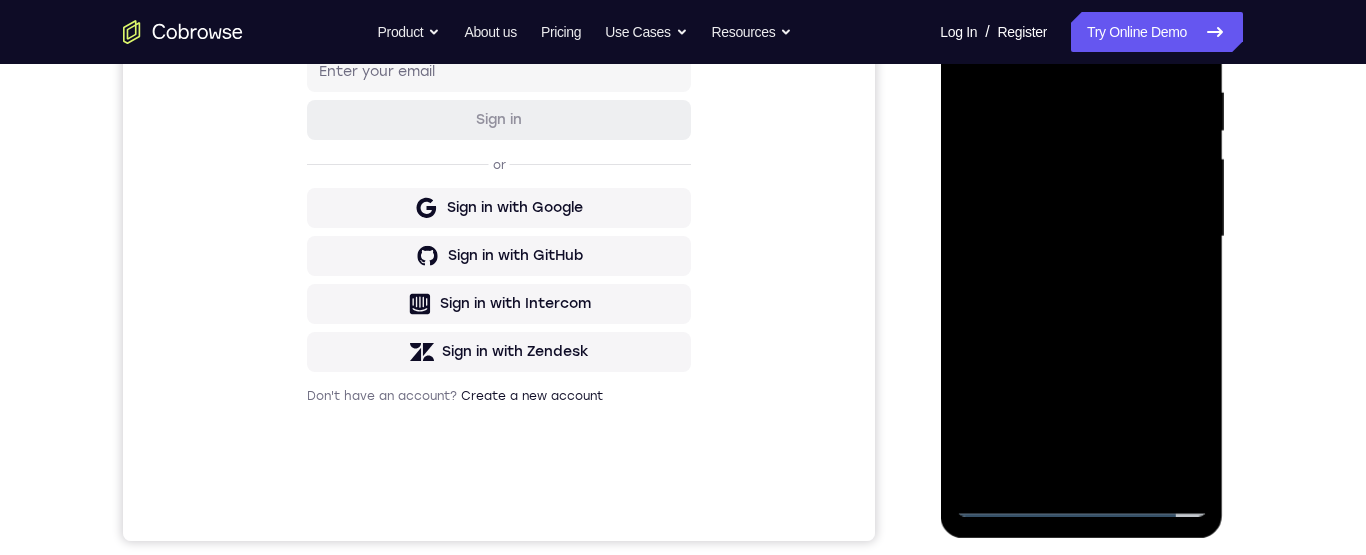 click at bounding box center (1081, 237) 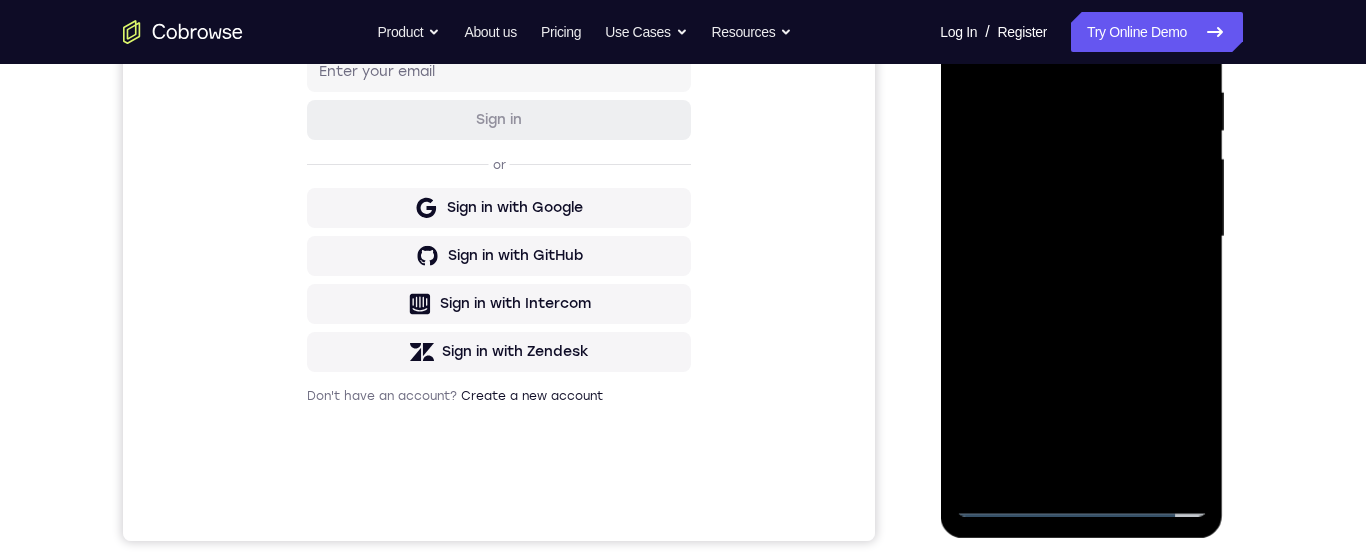scroll, scrollTop: 318, scrollLeft: 0, axis: vertical 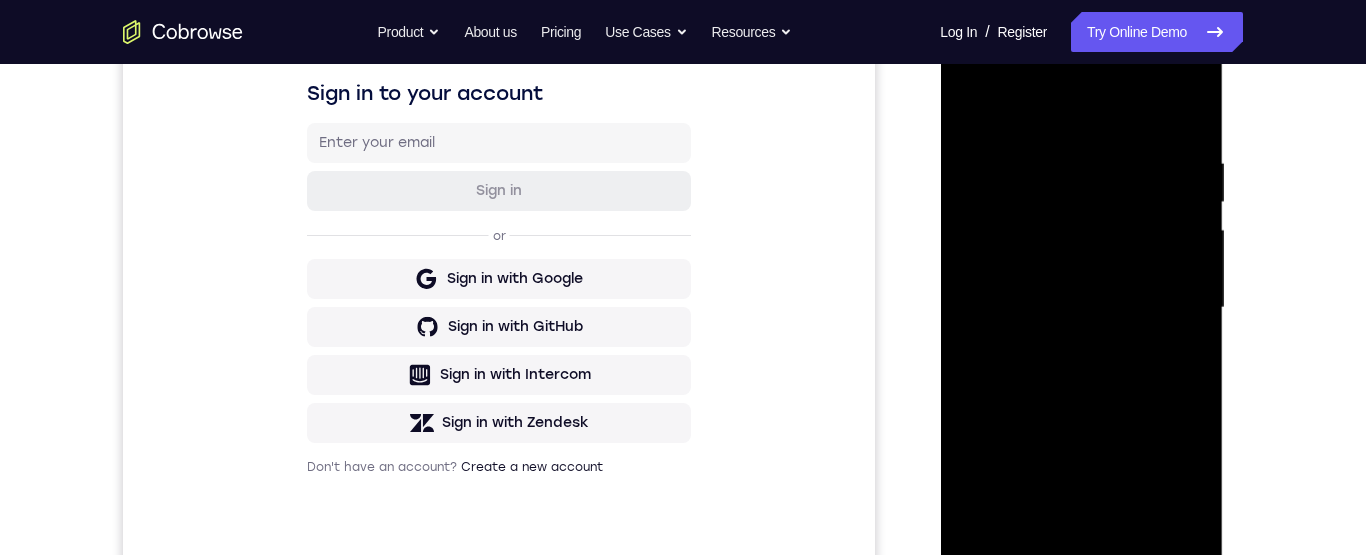 click at bounding box center (1081, 308) 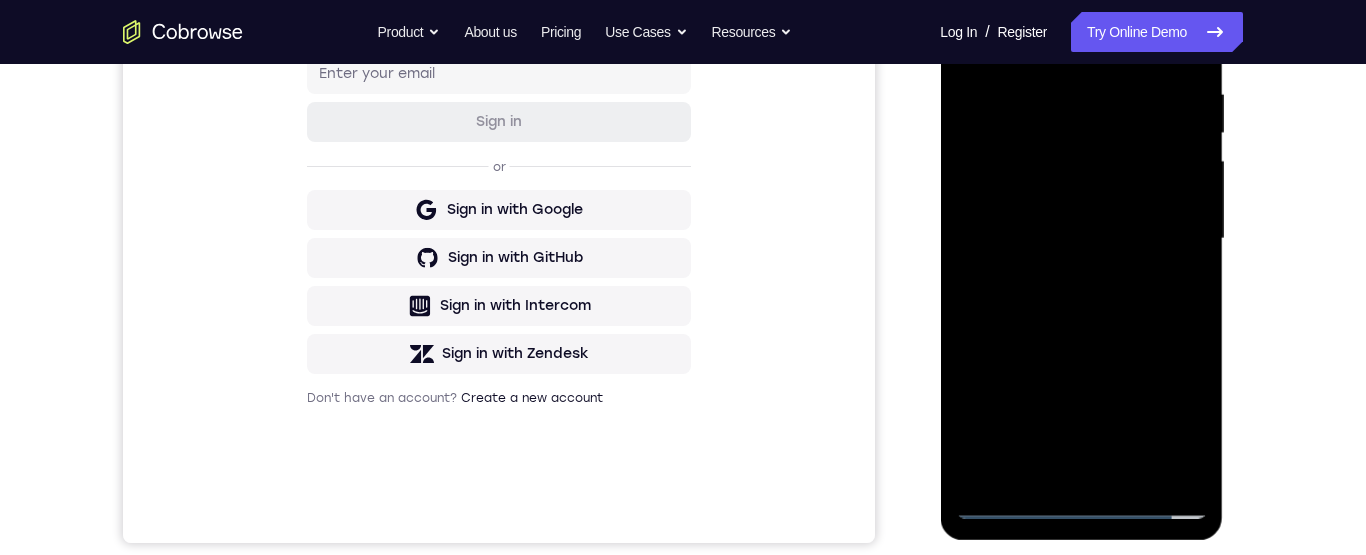 scroll, scrollTop: 398, scrollLeft: 0, axis: vertical 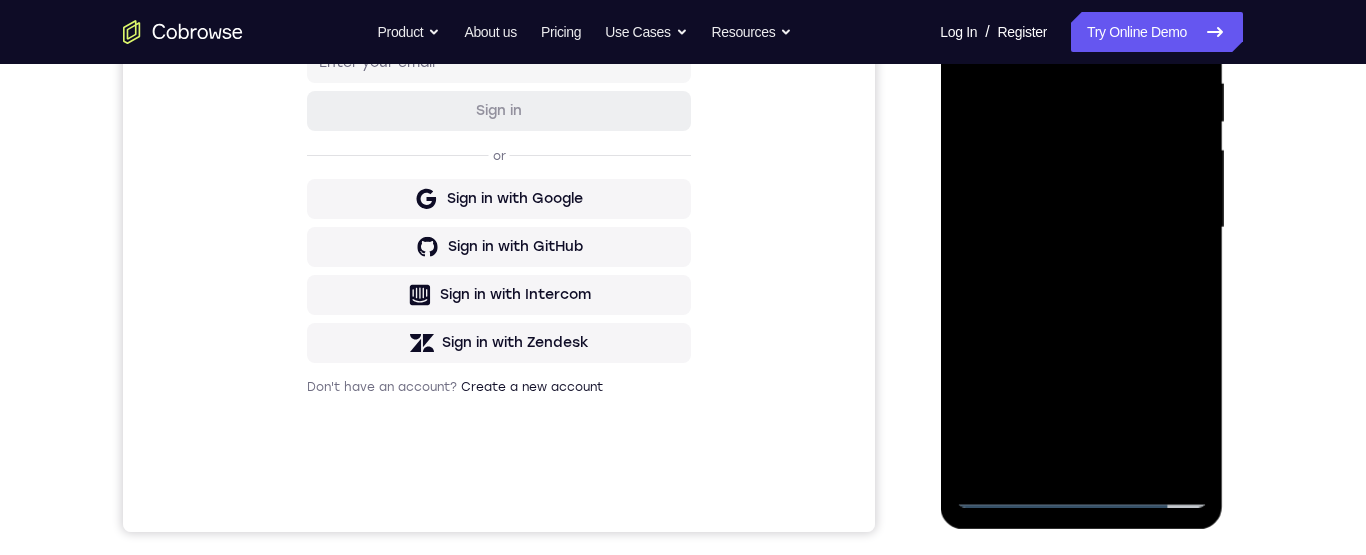 click at bounding box center [1081, 228] 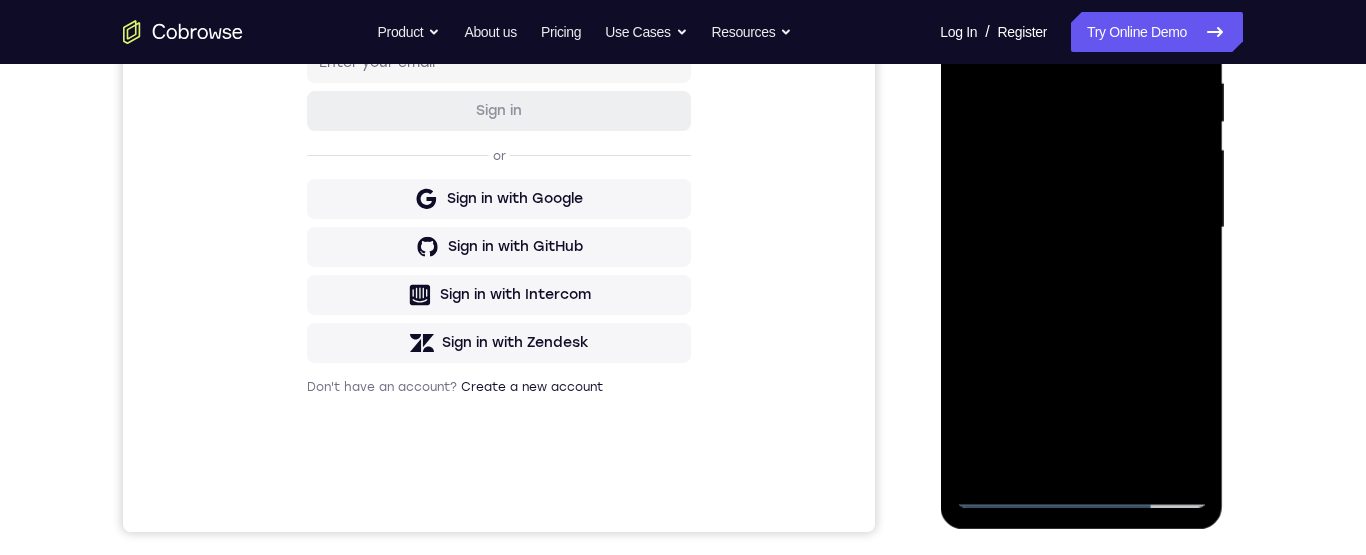 click at bounding box center [1081, 228] 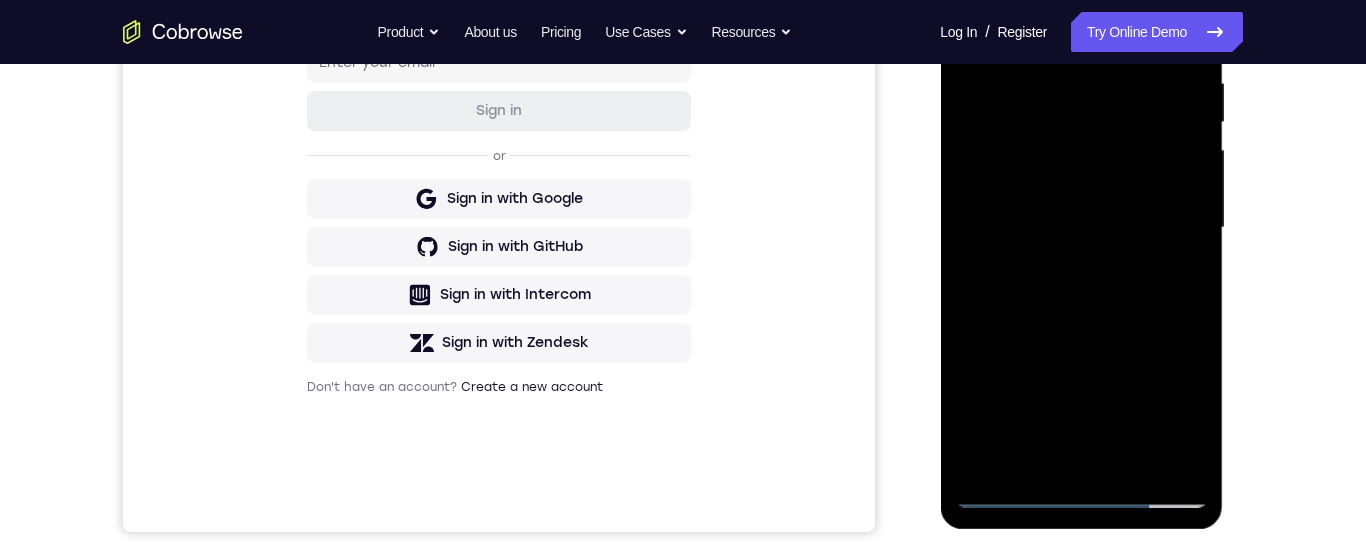 click at bounding box center (1081, 228) 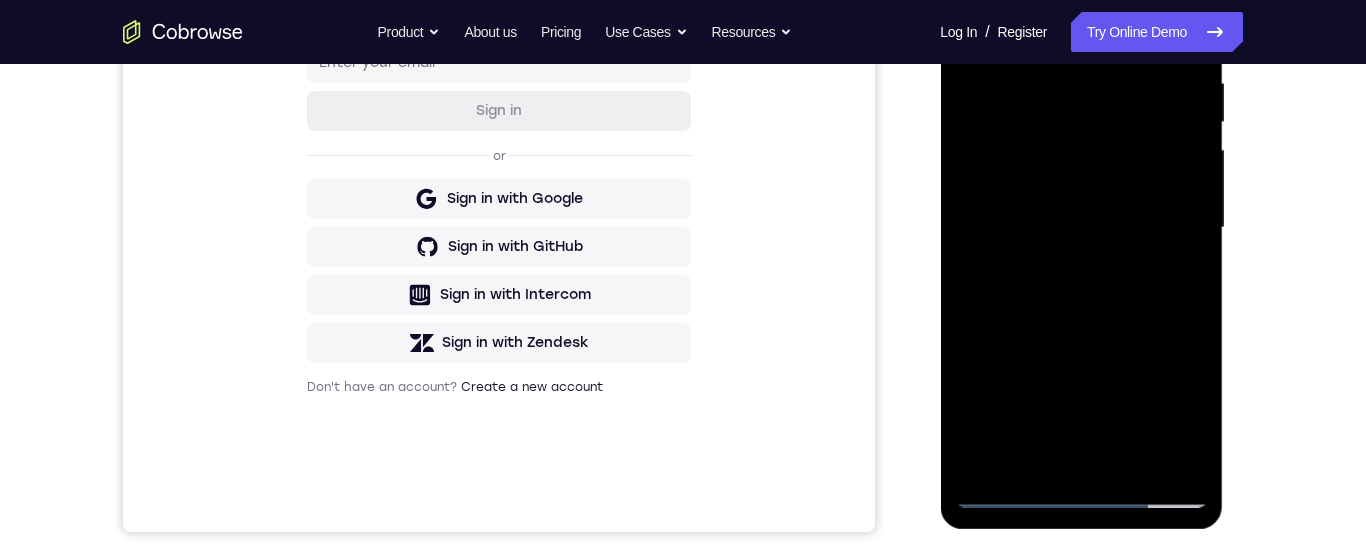 click at bounding box center [1081, 228] 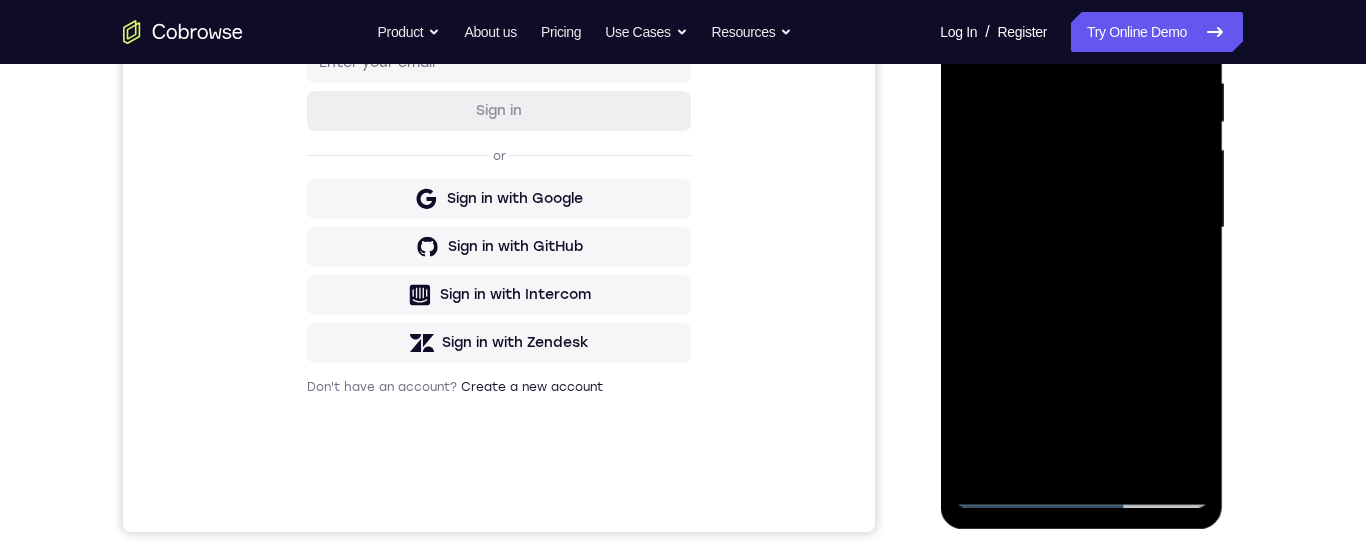 scroll, scrollTop: 305, scrollLeft: 0, axis: vertical 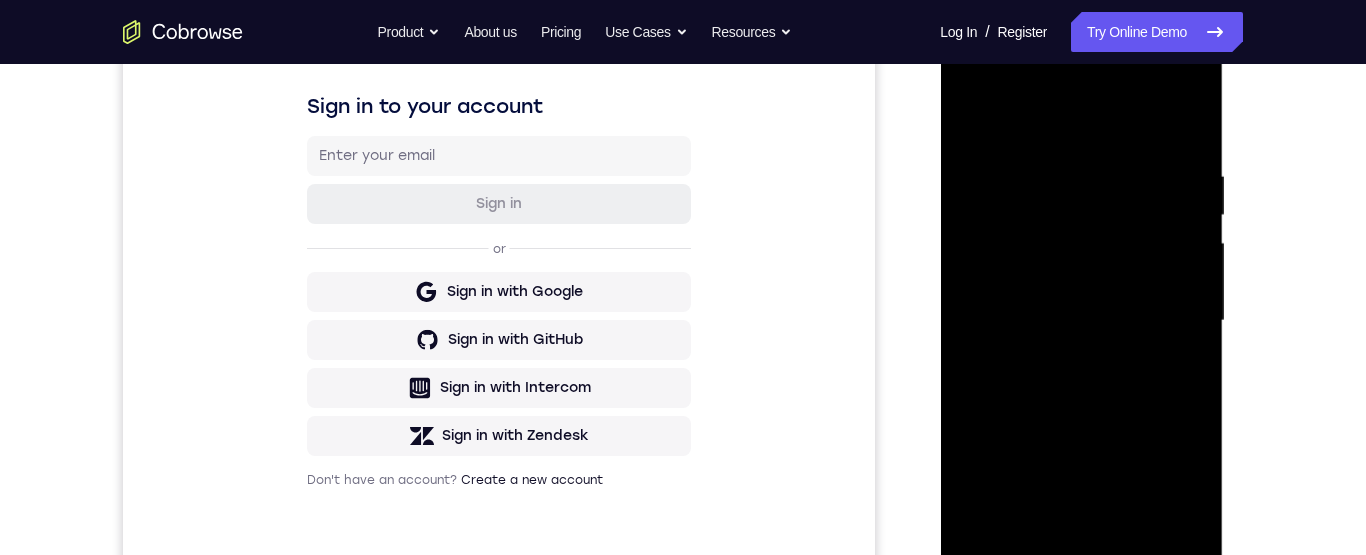 click at bounding box center [1081, 321] 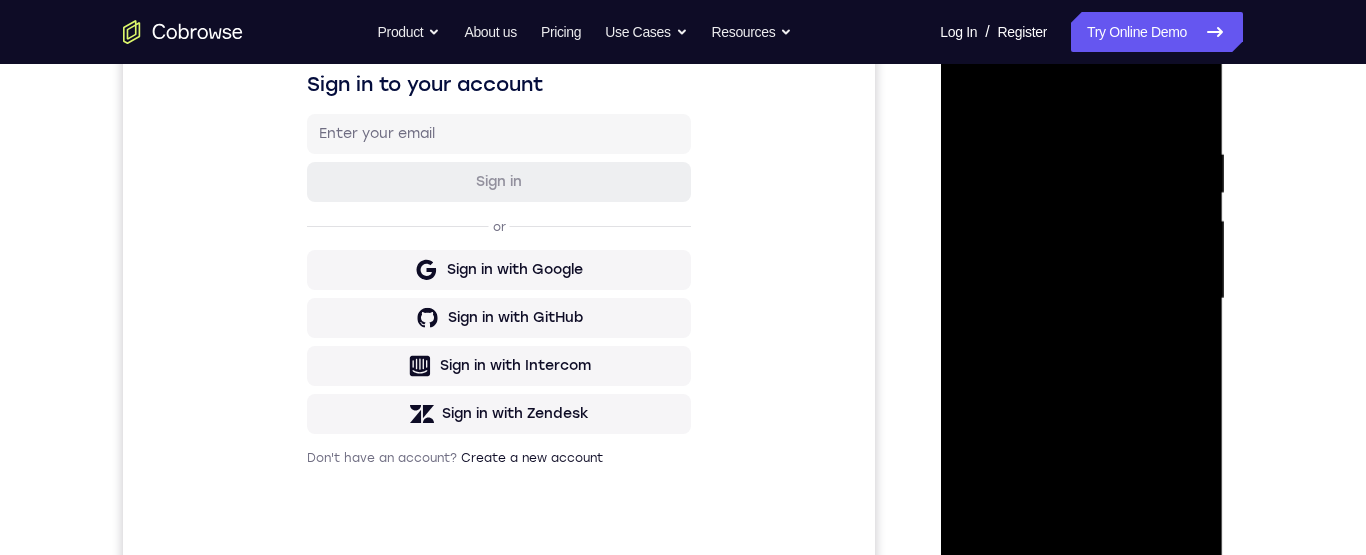 click on "Your Support Agent             Your Customer       Web   iOS   Android                         Next Steps   We’d be happy to give a product demo, answer any technical questions, or share best practices.          Create An Account            Contact Sales" at bounding box center [683, 396] 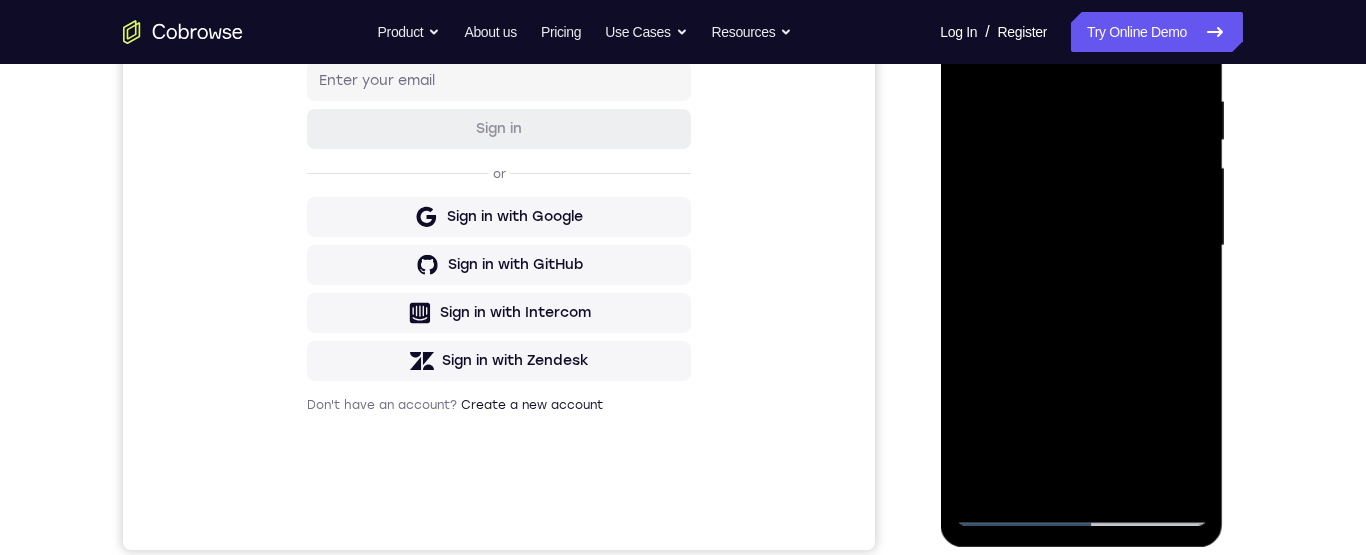 scroll, scrollTop: 337, scrollLeft: 0, axis: vertical 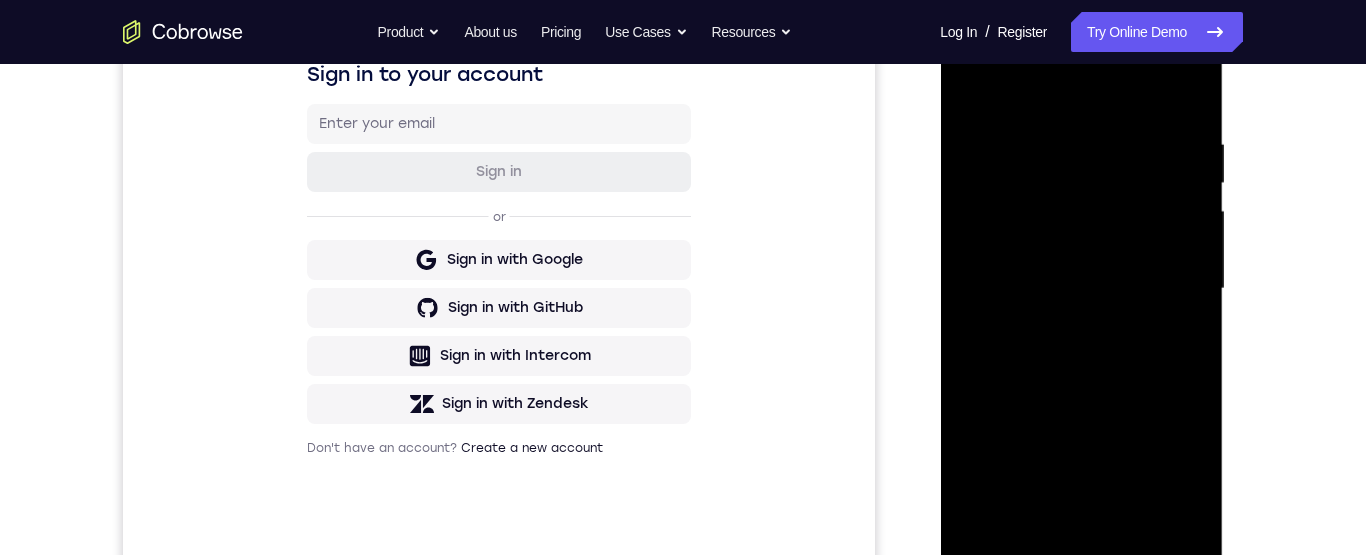 click at bounding box center [1081, 289] 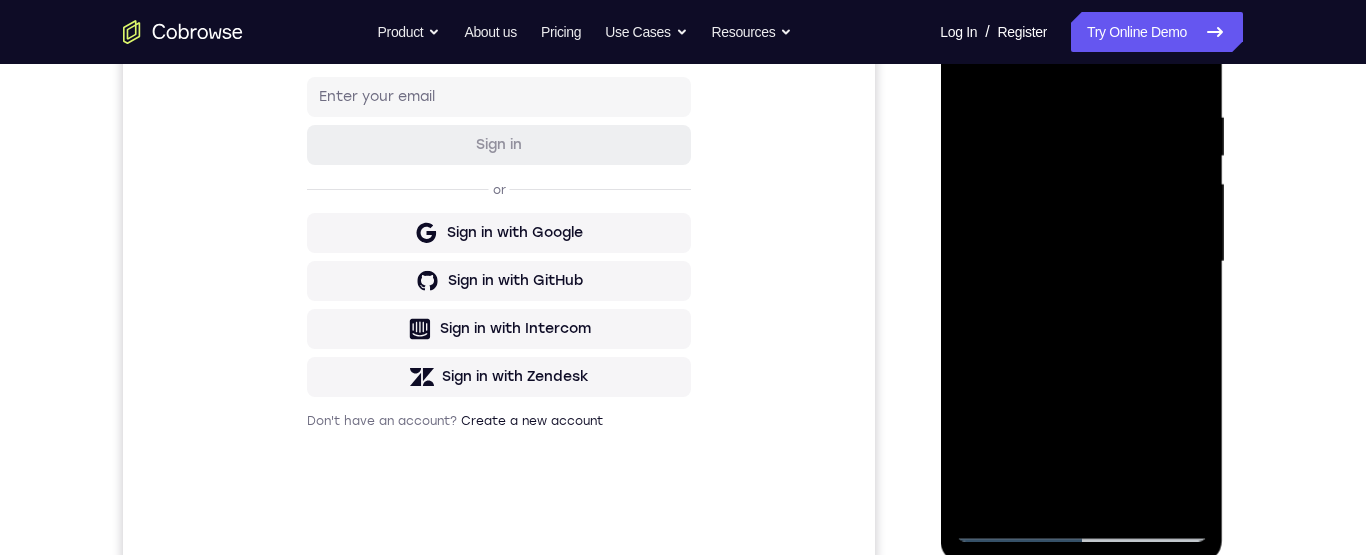 click at bounding box center (1081, 262) 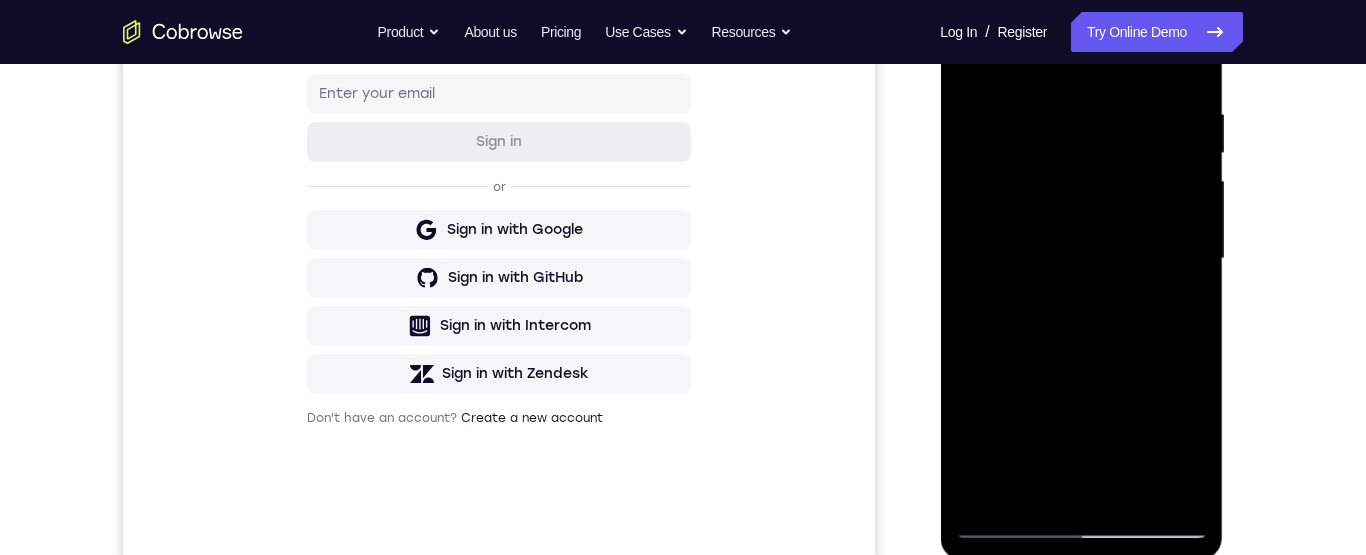 scroll, scrollTop: 291, scrollLeft: 0, axis: vertical 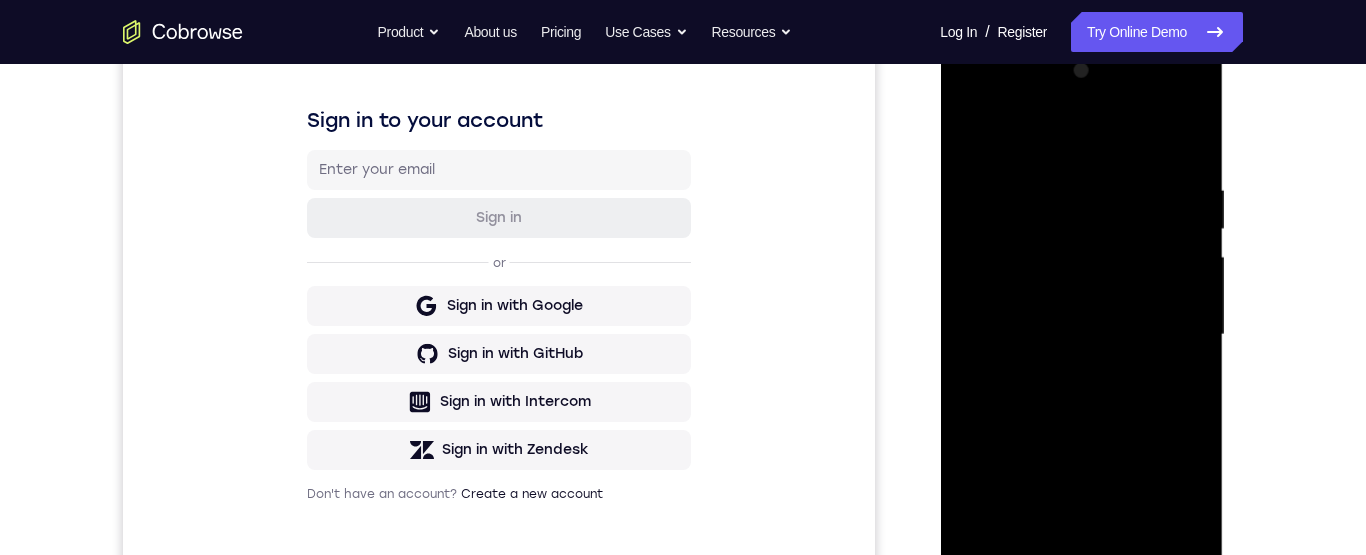 click at bounding box center (1081, 335) 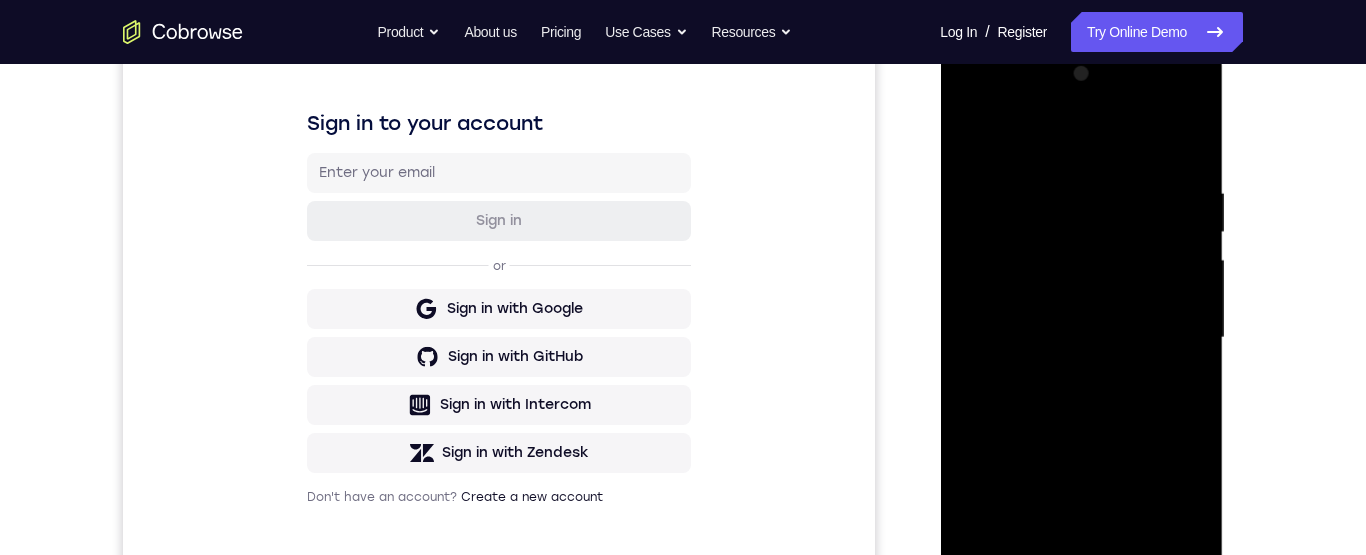 click at bounding box center (1081, 338) 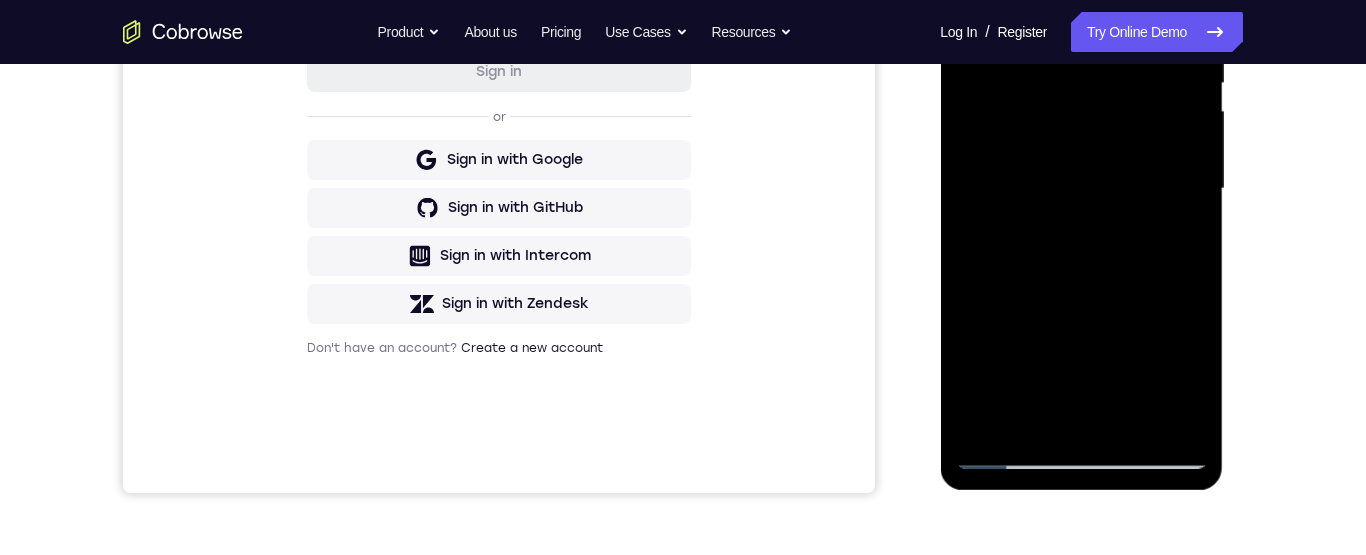 scroll, scrollTop: 450, scrollLeft: 0, axis: vertical 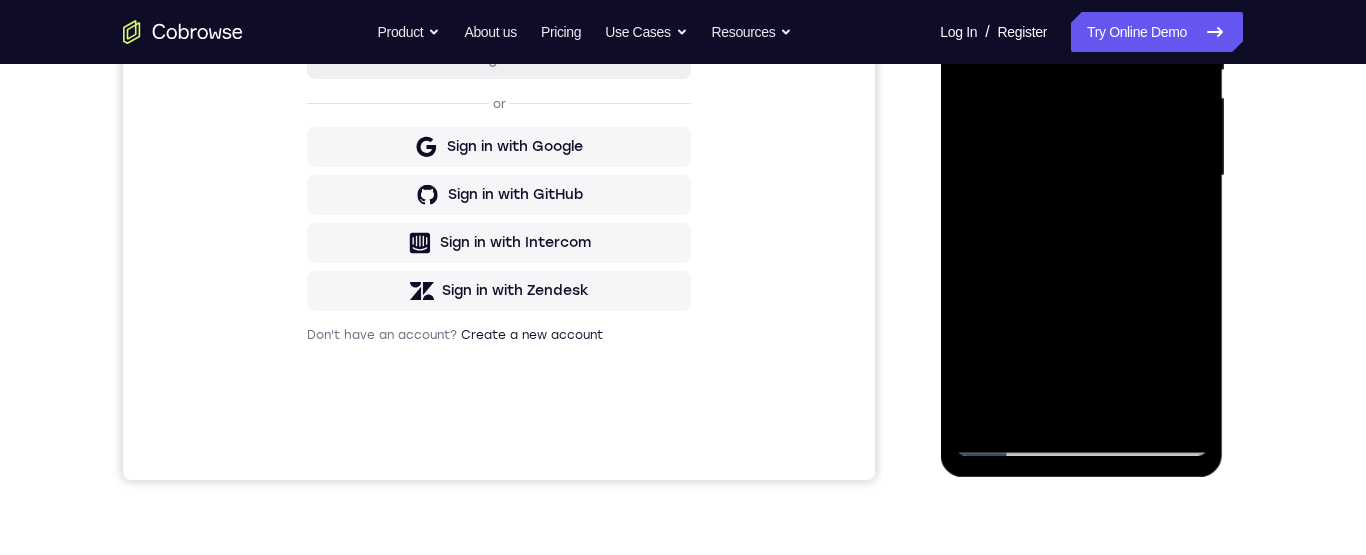 click at bounding box center [1081, 176] 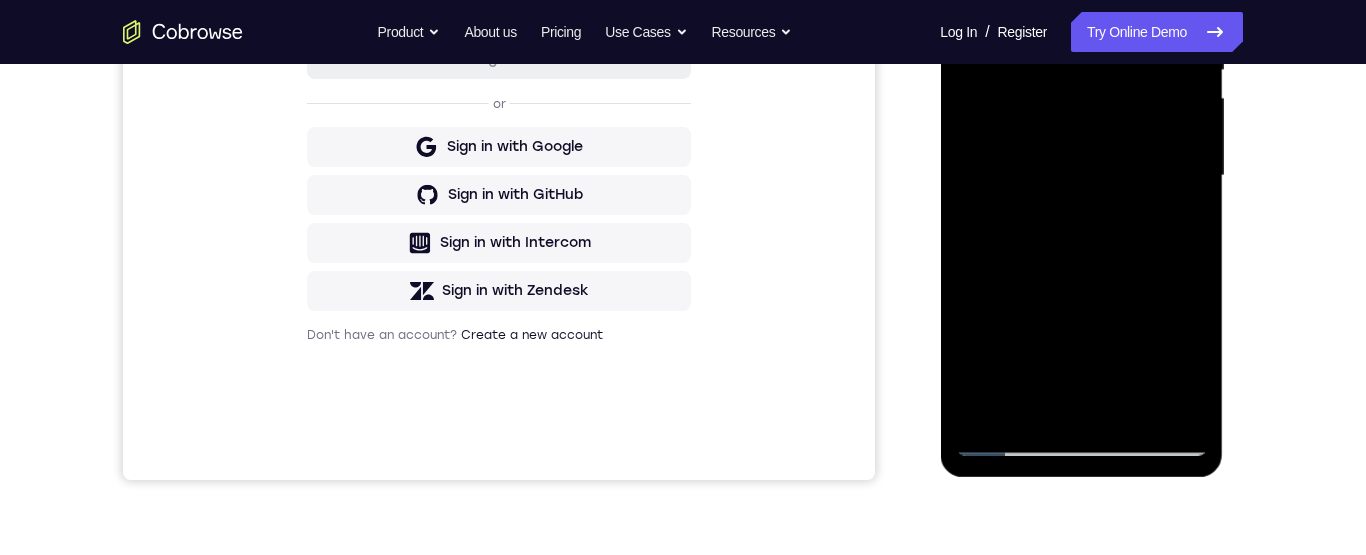 click at bounding box center (1081, 176) 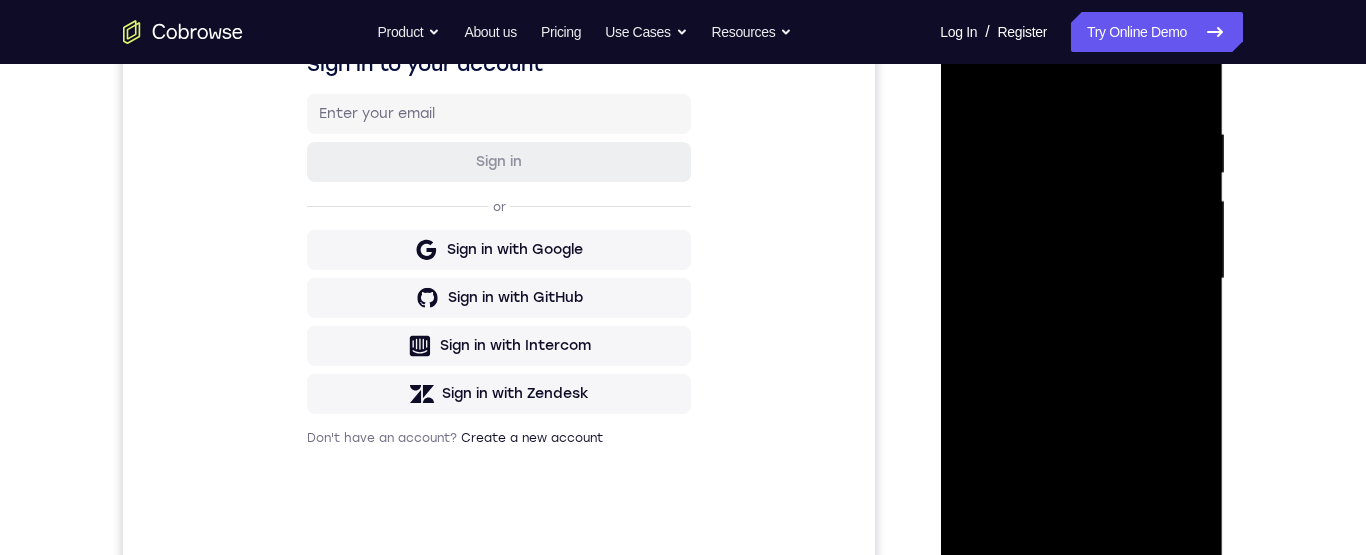 click at bounding box center [1081, 279] 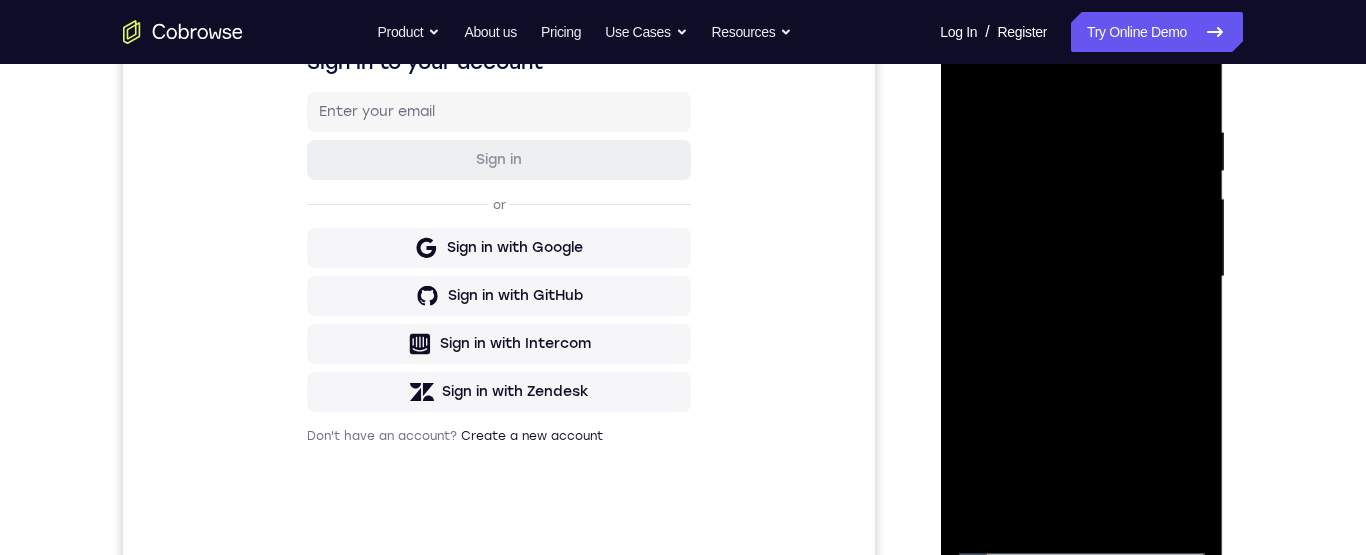 click at bounding box center (1081, 277) 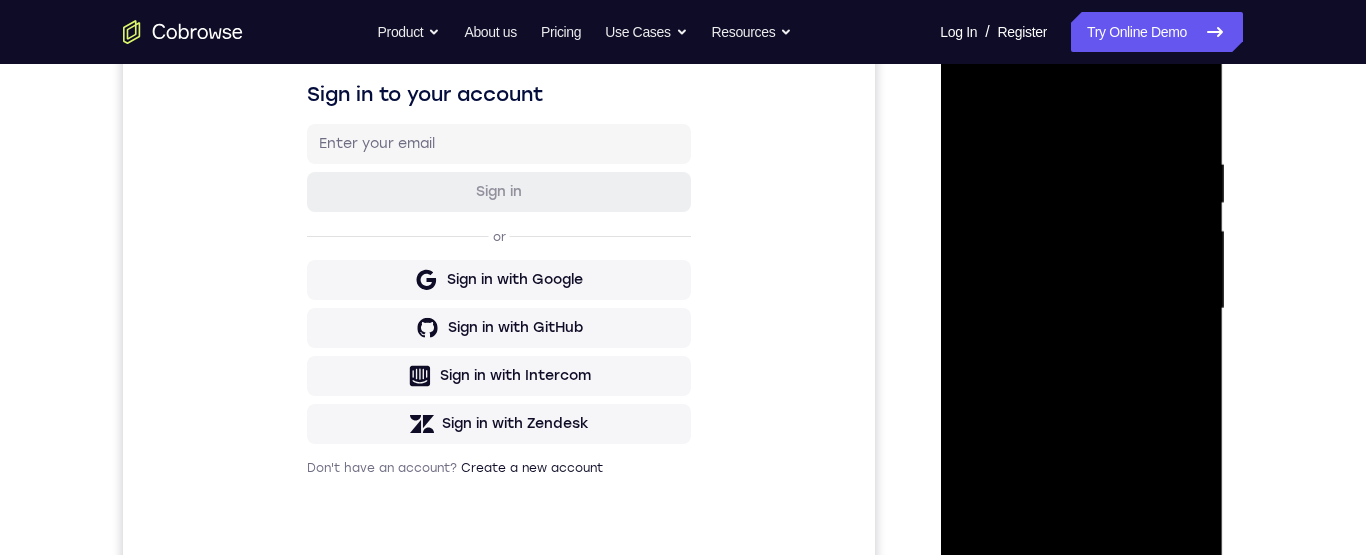 click at bounding box center [1081, 309] 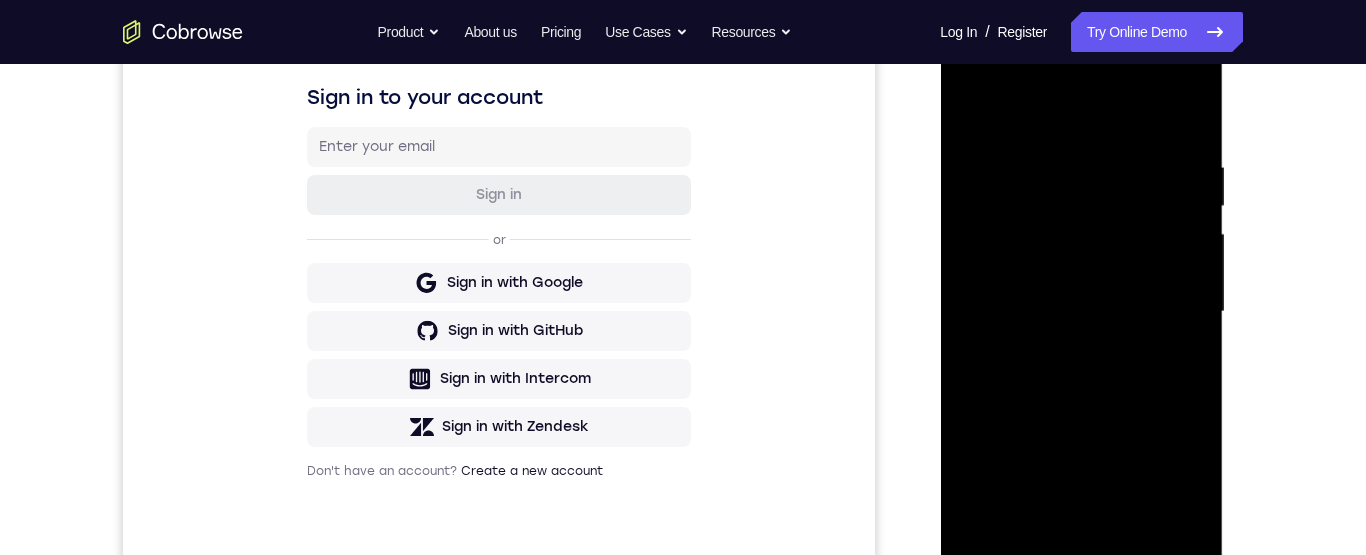 click at bounding box center [1081, 312] 